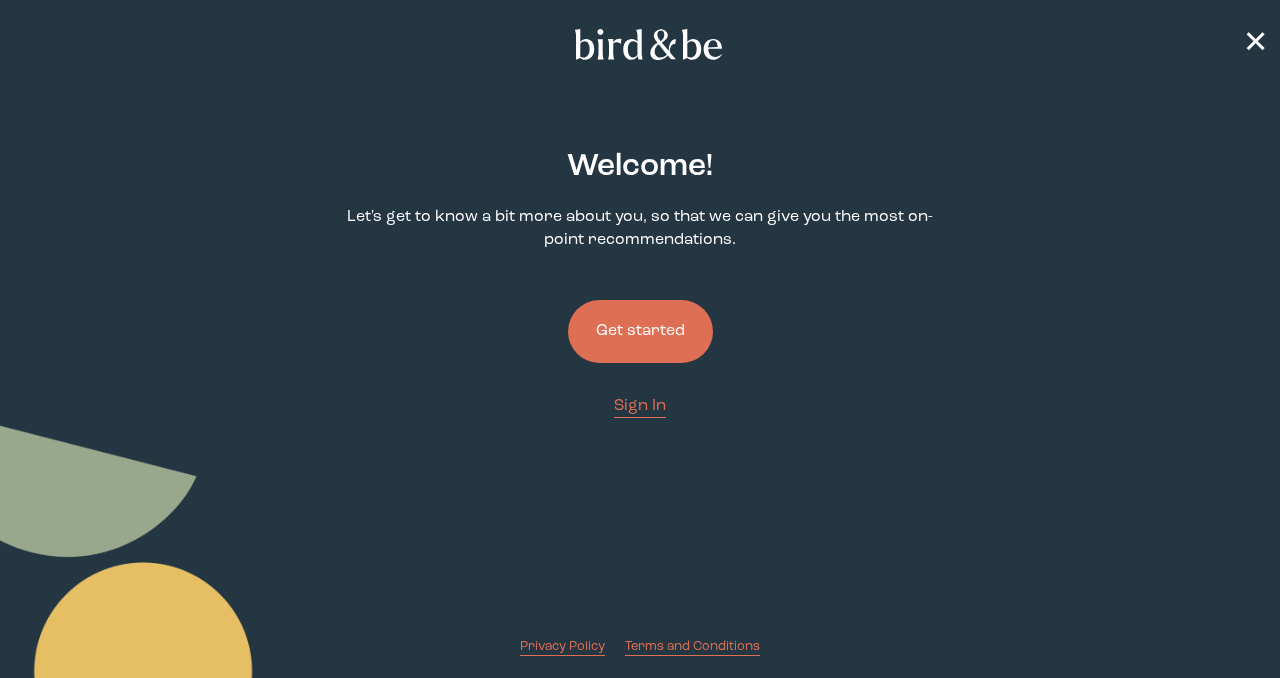 scroll, scrollTop: 0, scrollLeft: 0, axis: both 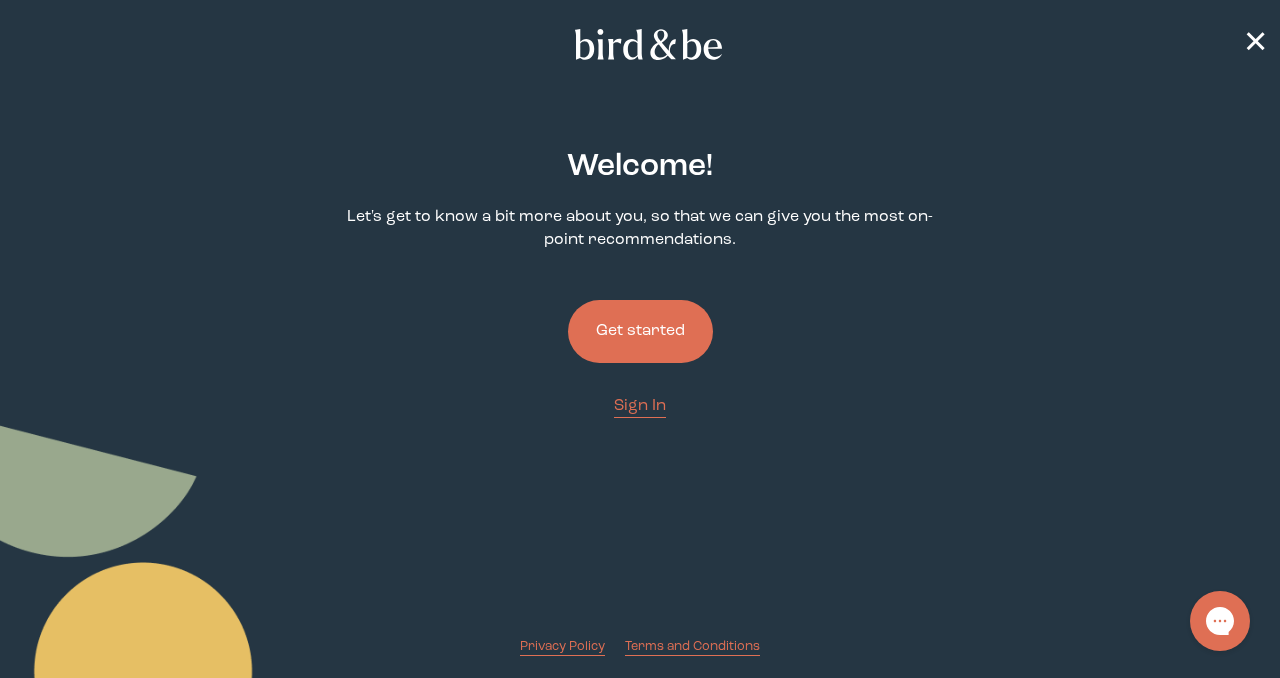 click on "Get started" at bounding box center [640, 331] 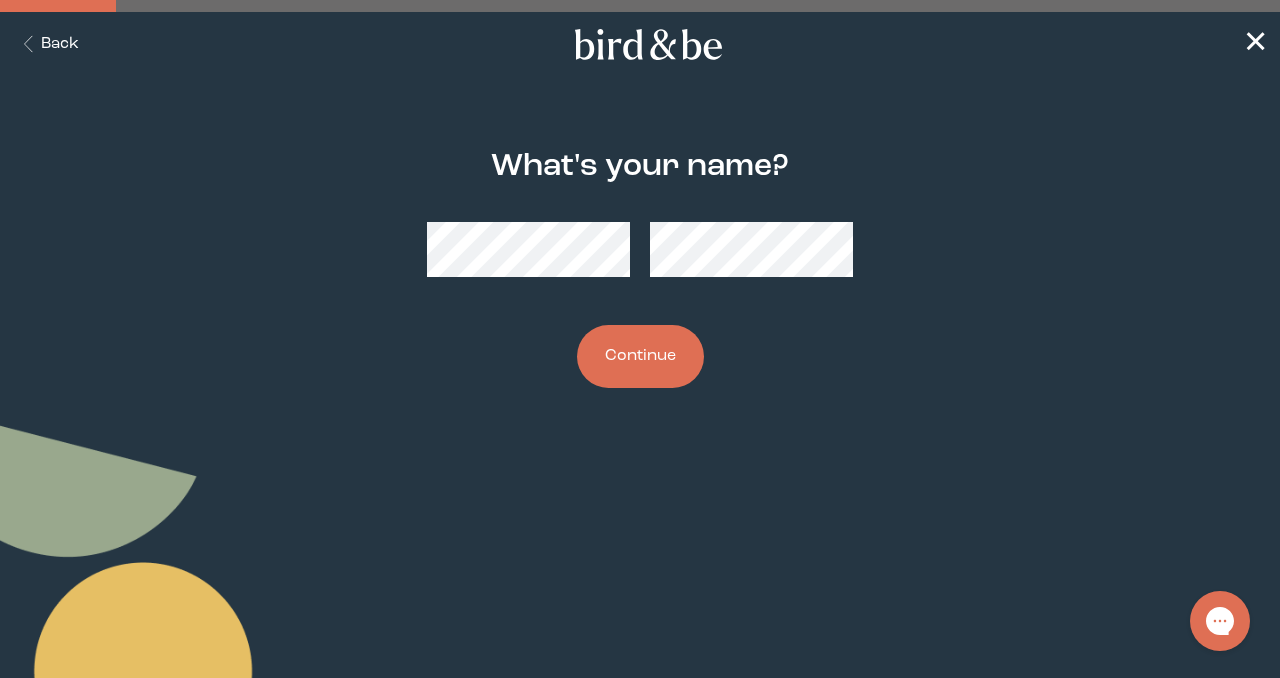 click on "Continue" at bounding box center (640, 356) 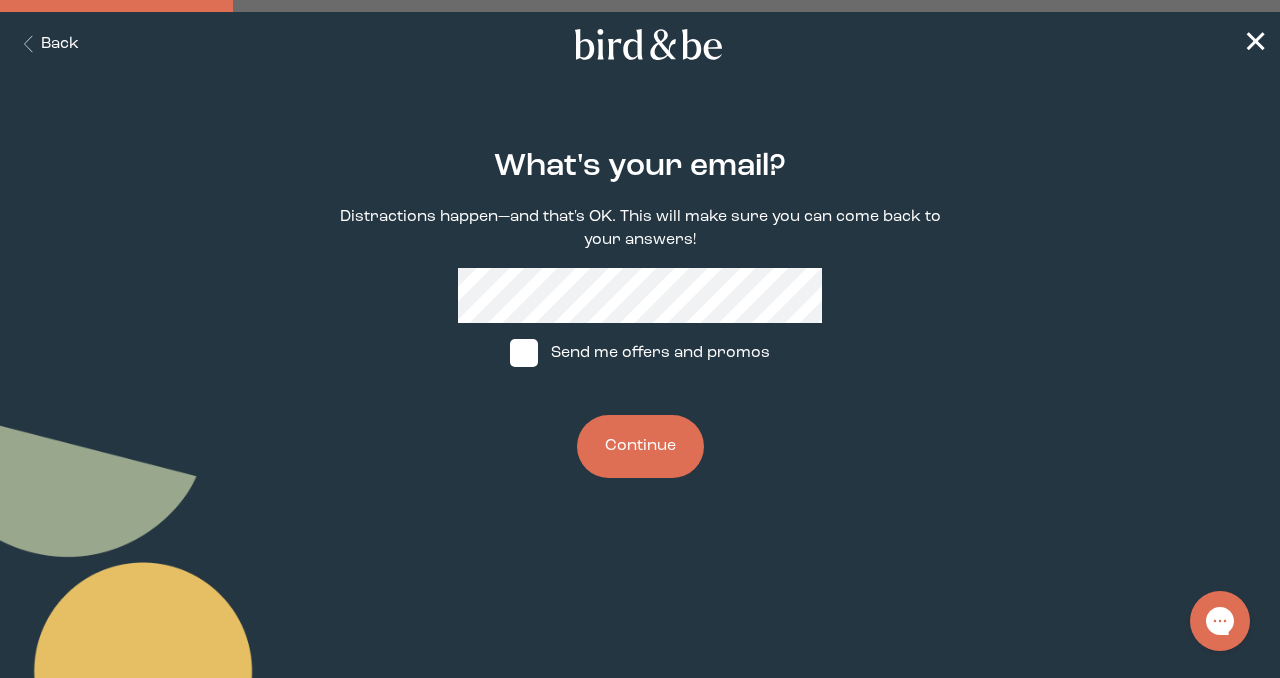 click at bounding box center (524, 353) 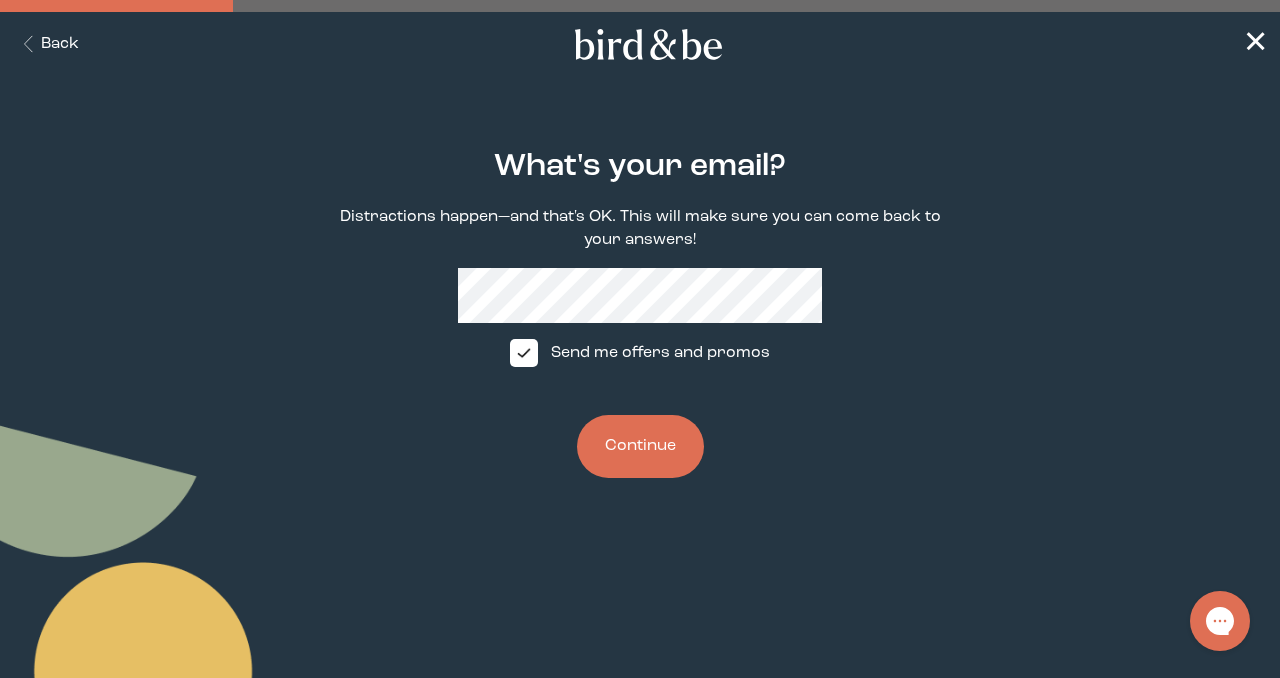click on "Continue" at bounding box center [640, 446] 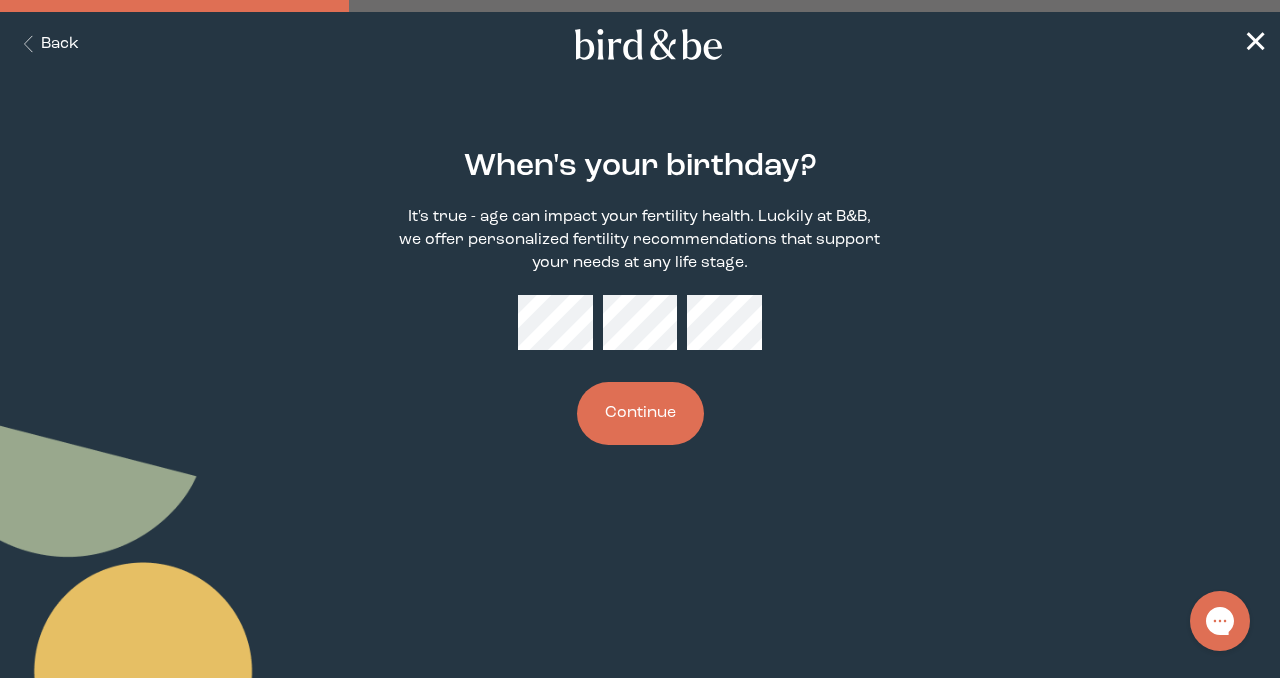 click on "Continue" at bounding box center (640, 413) 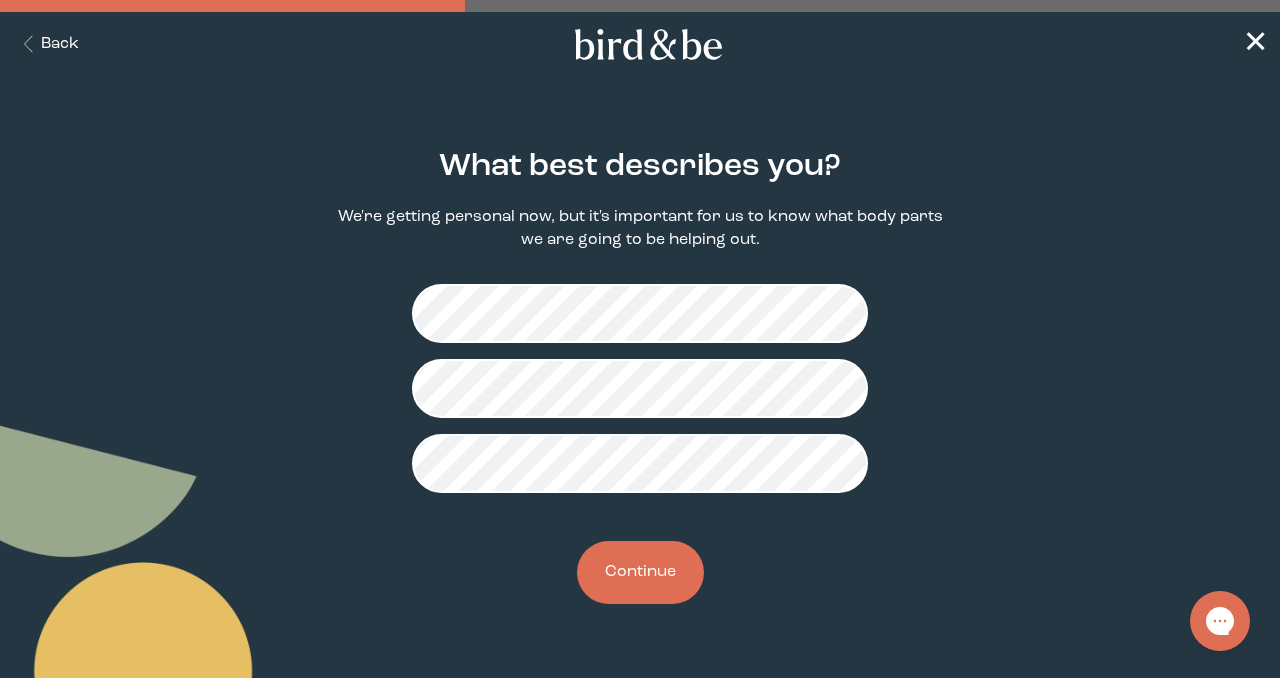 click on "Continue" at bounding box center (640, 572) 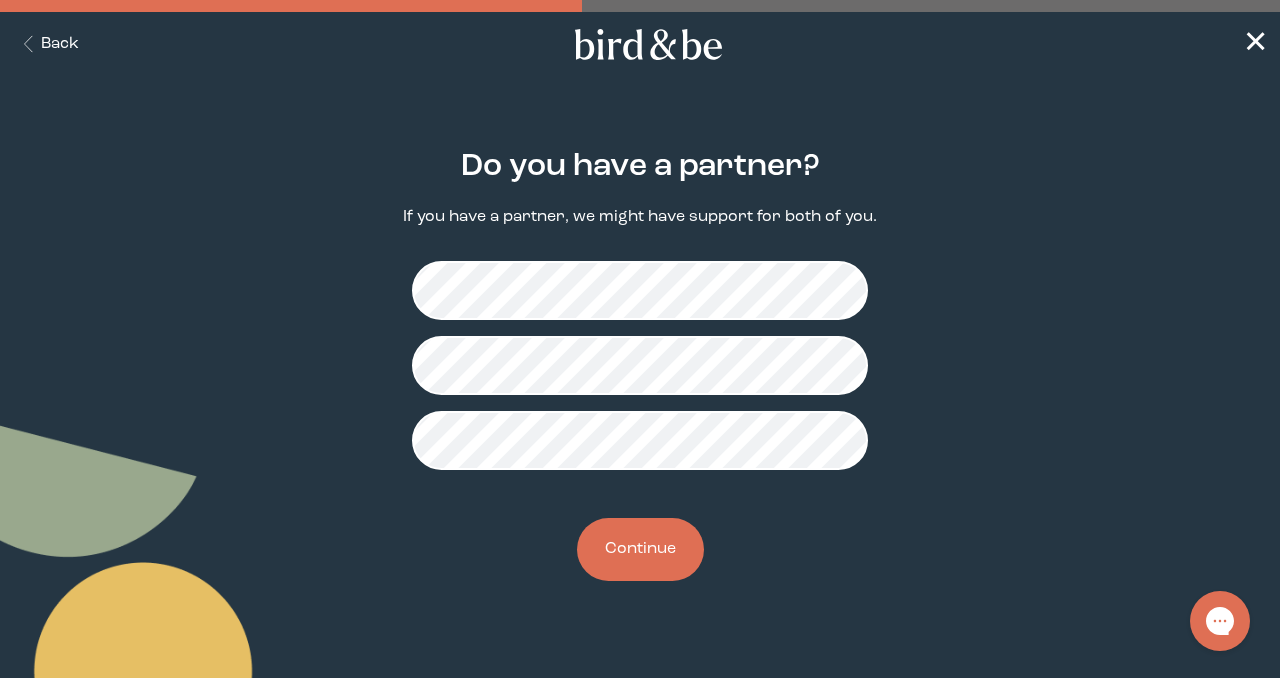 click on "Continue" at bounding box center (640, 549) 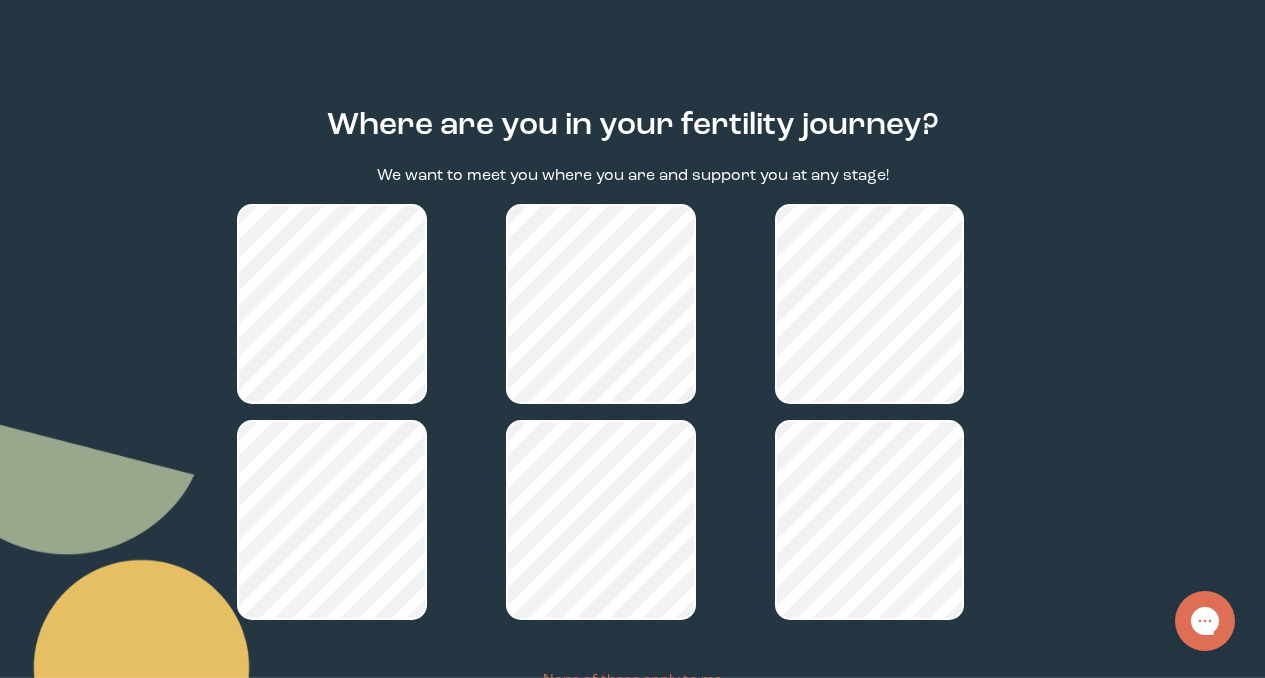 scroll, scrollTop: 68, scrollLeft: 0, axis: vertical 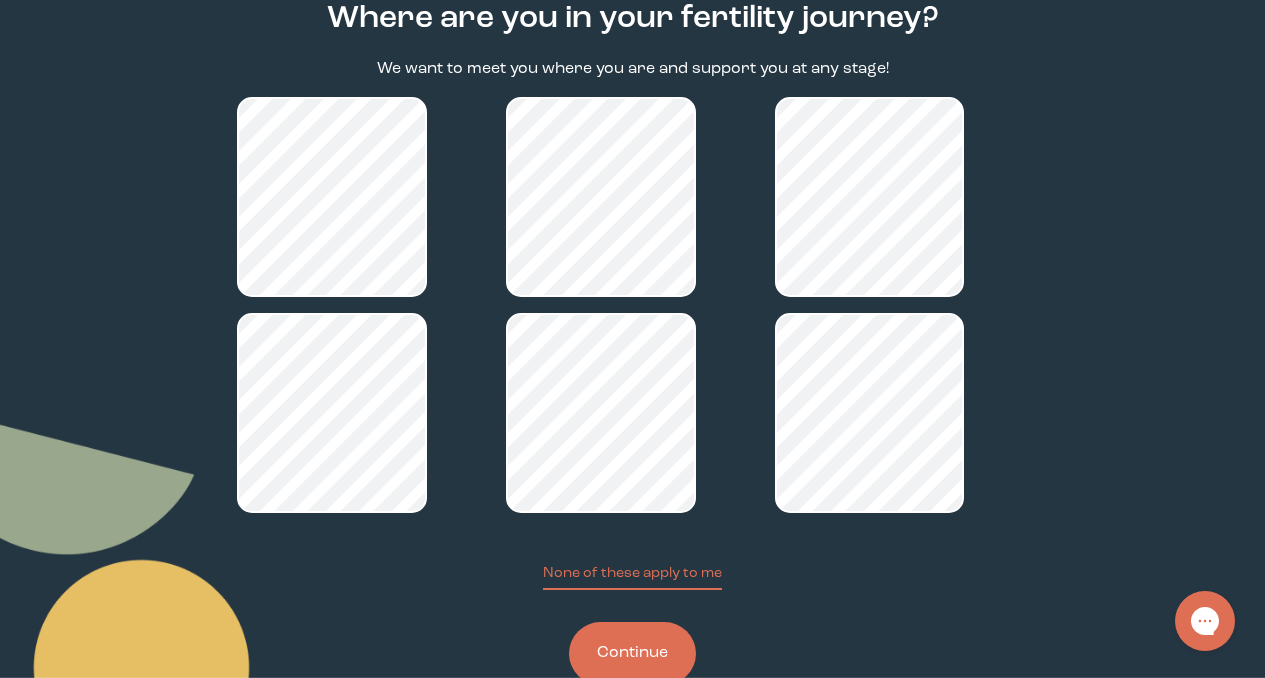 click on "Continue" at bounding box center [632, 653] 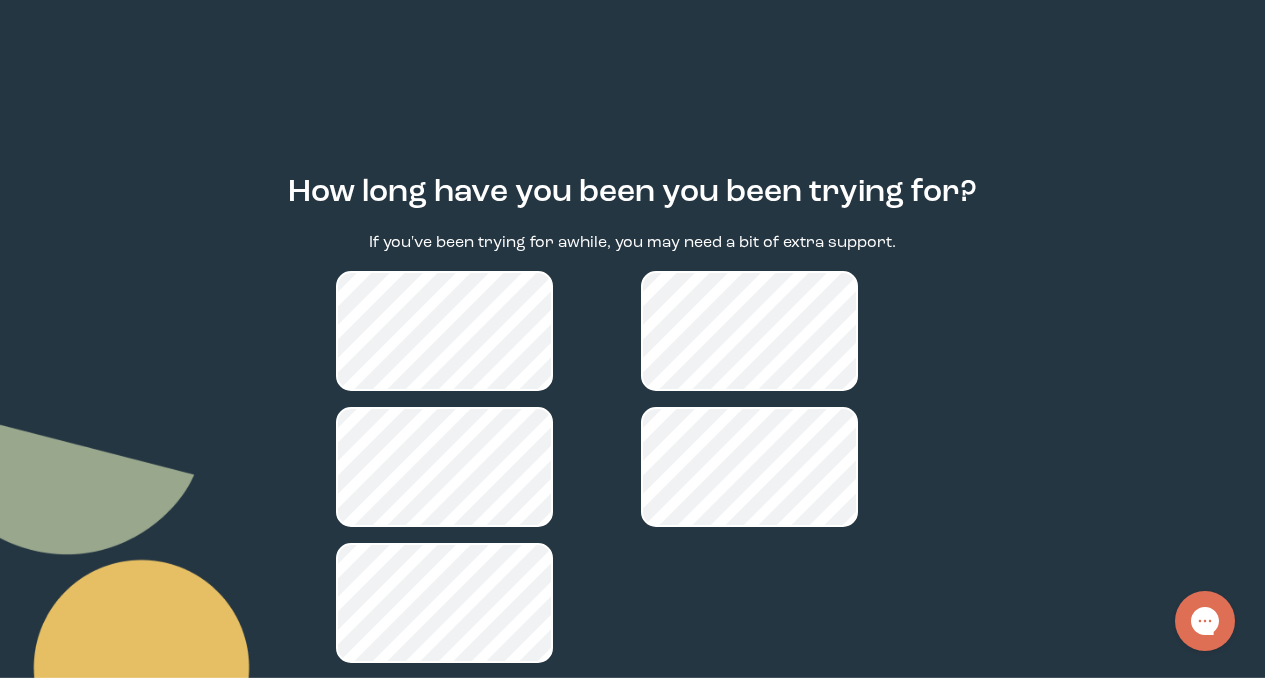 scroll, scrollTop: 0, scrollLeft: 0, axis: both 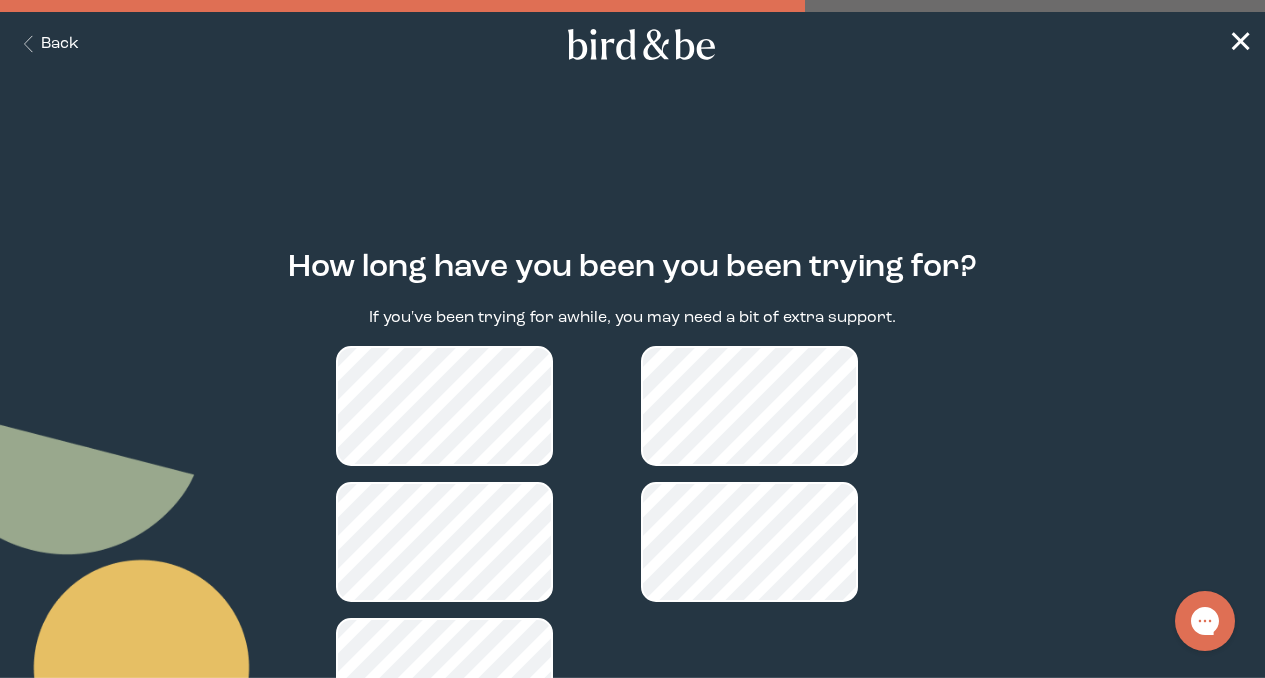 click on "Back" at bounding box center (47, 44) 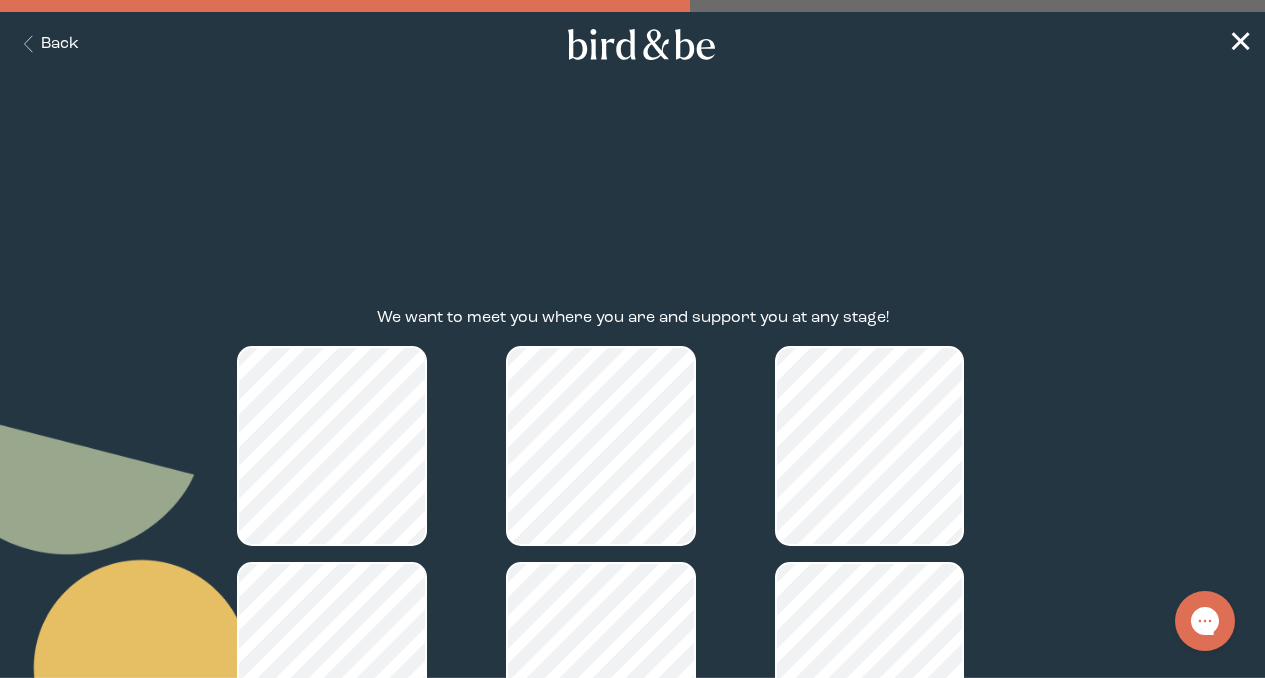 scroll, scrollTop: 249, scrollLeft: 0, axis: vertical 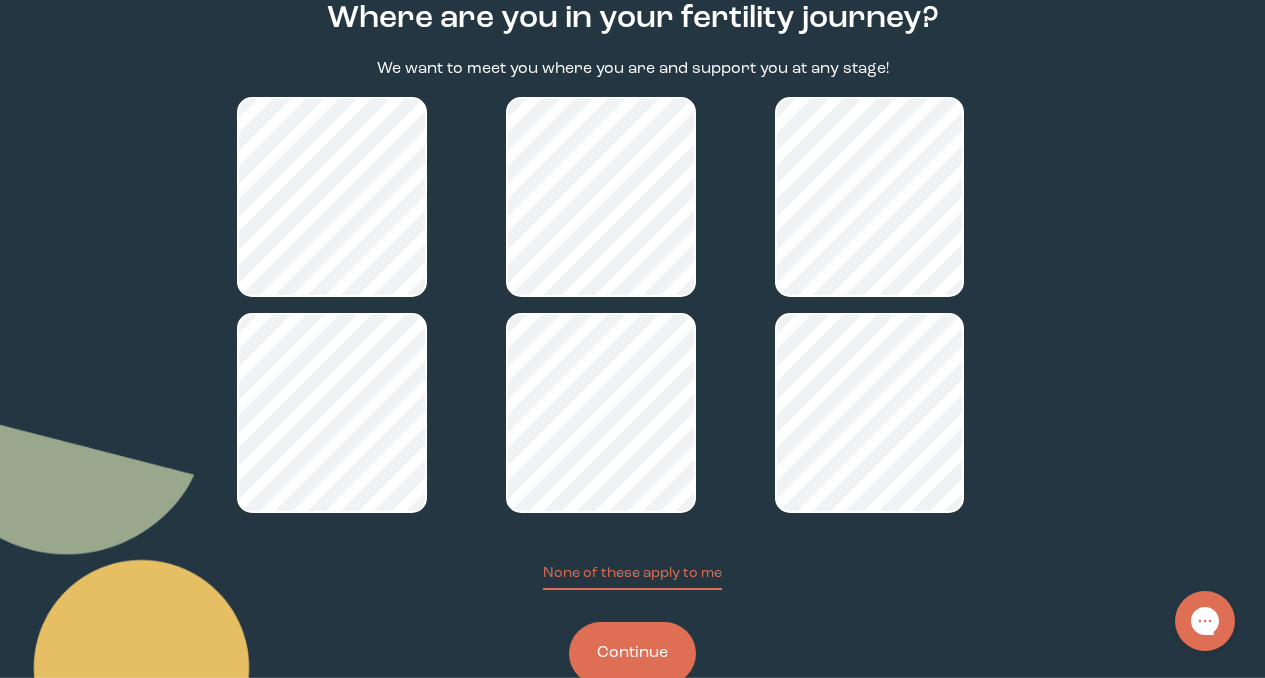 click on "Continue" at bounding box center (632, 653) 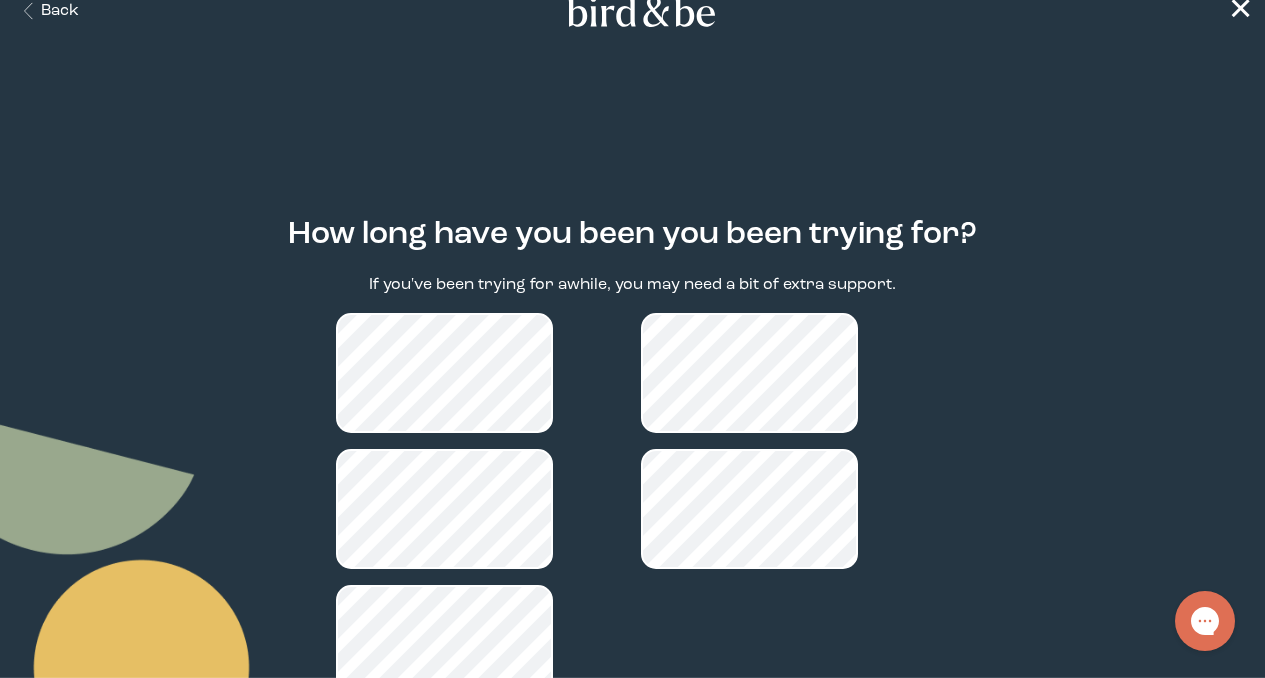 scroll, scrollTop: 36, scrollLeft: 0, axis: vertical 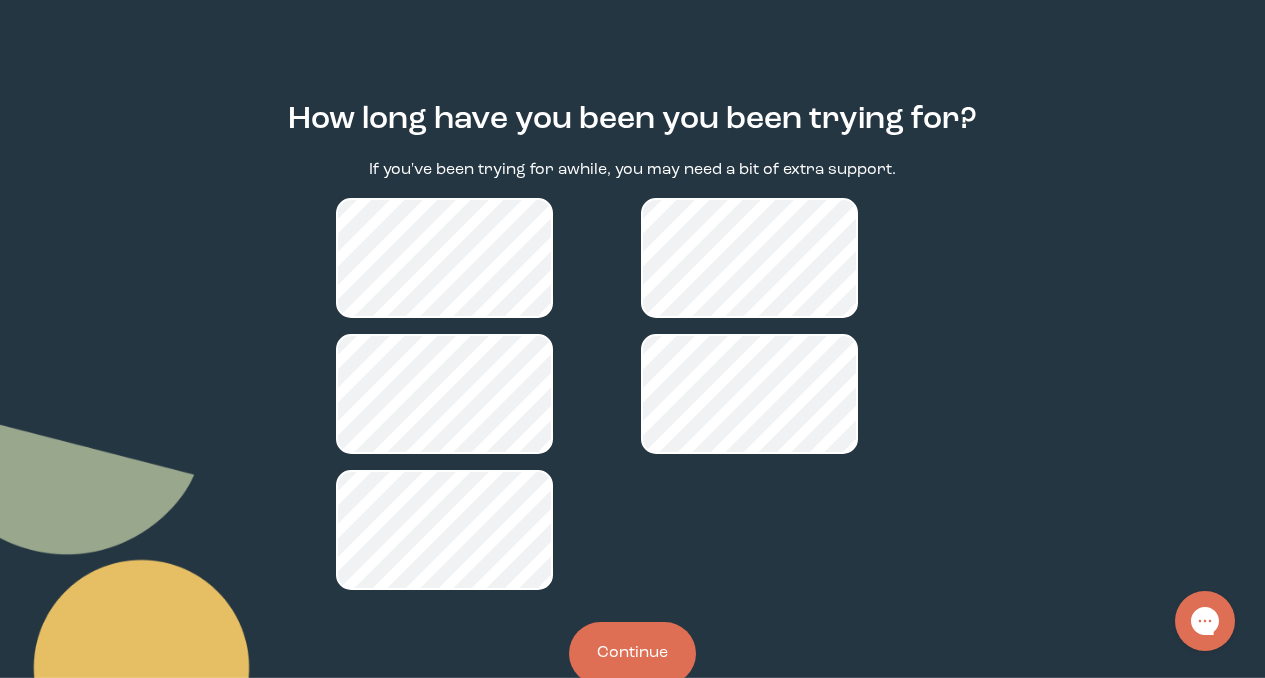 click on "Continue" at bounding box center (632, 653) 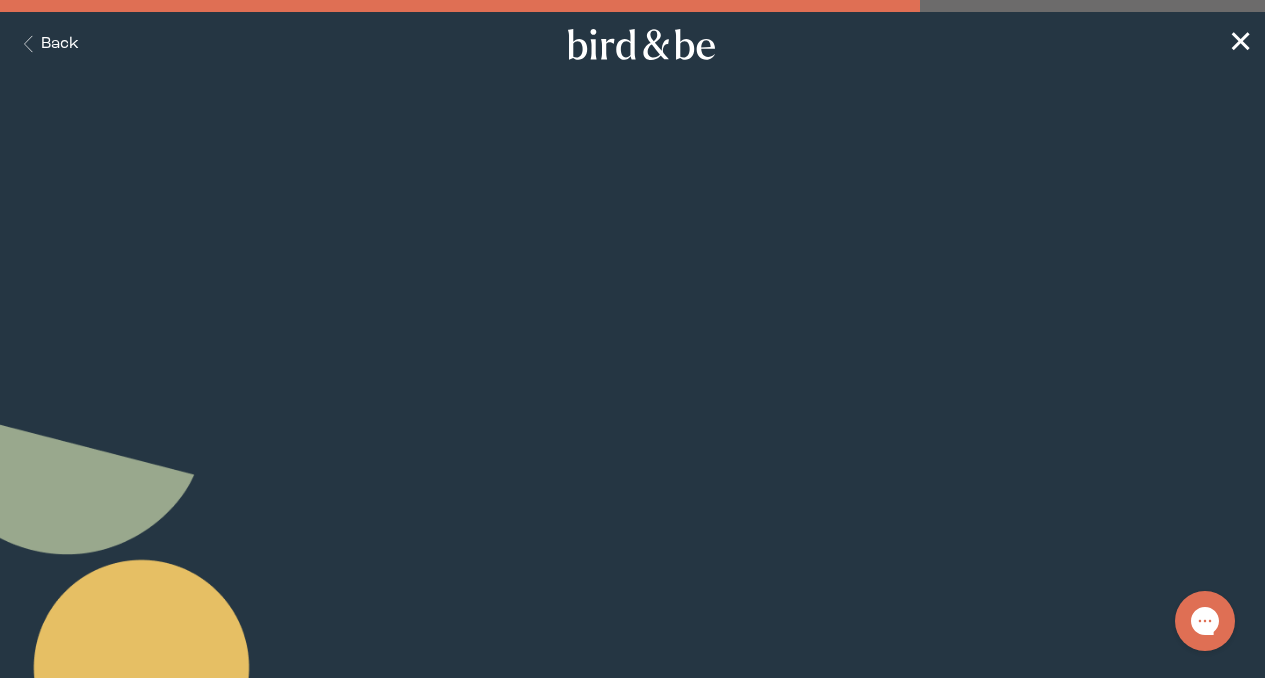scroll, scrollTop: 0, scrollLeft: 0, axis: both 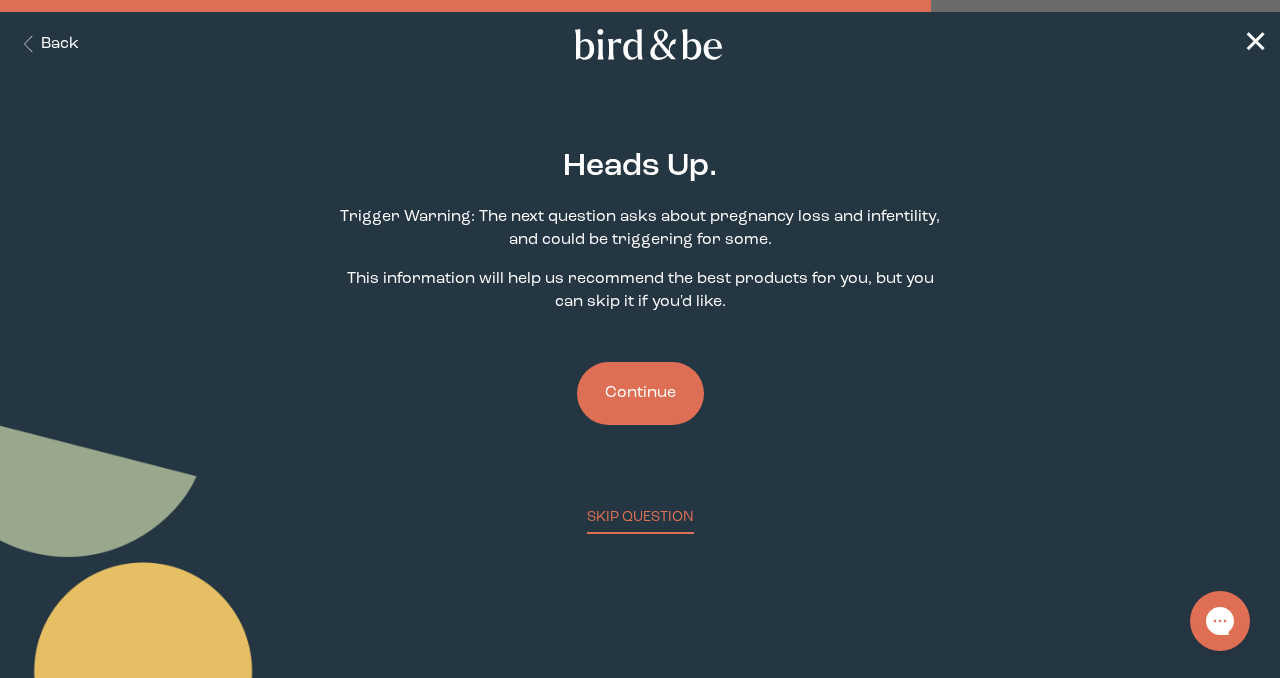 click on "Continue" at bounding box center (640, 393) 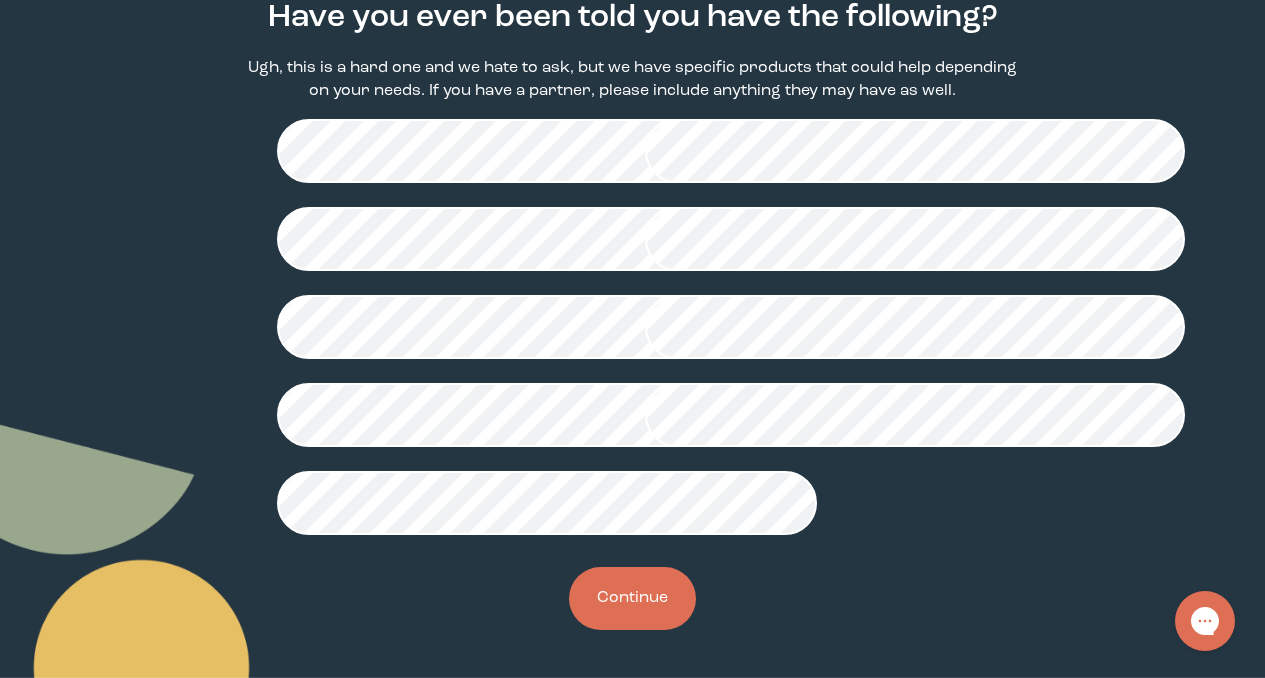 scroll, scrollTop: 570, scrollLeft: 0, axis: vertical 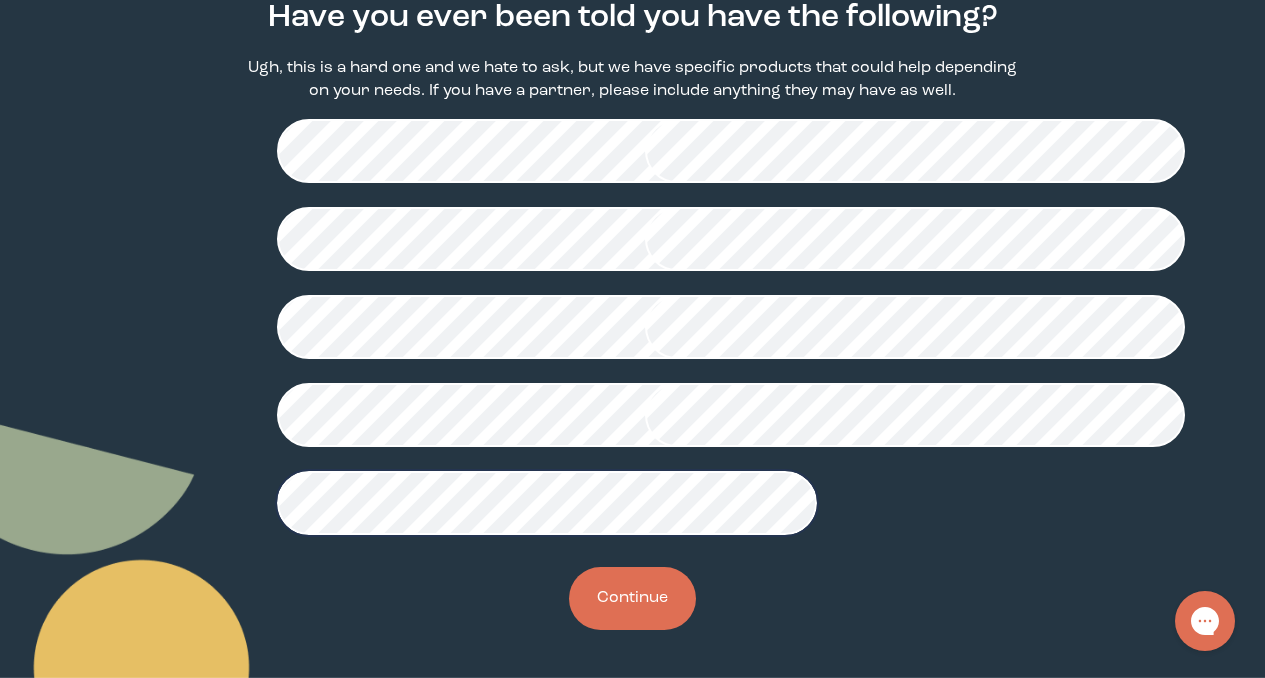 click on "Continue" at bounding box center [632, 598] 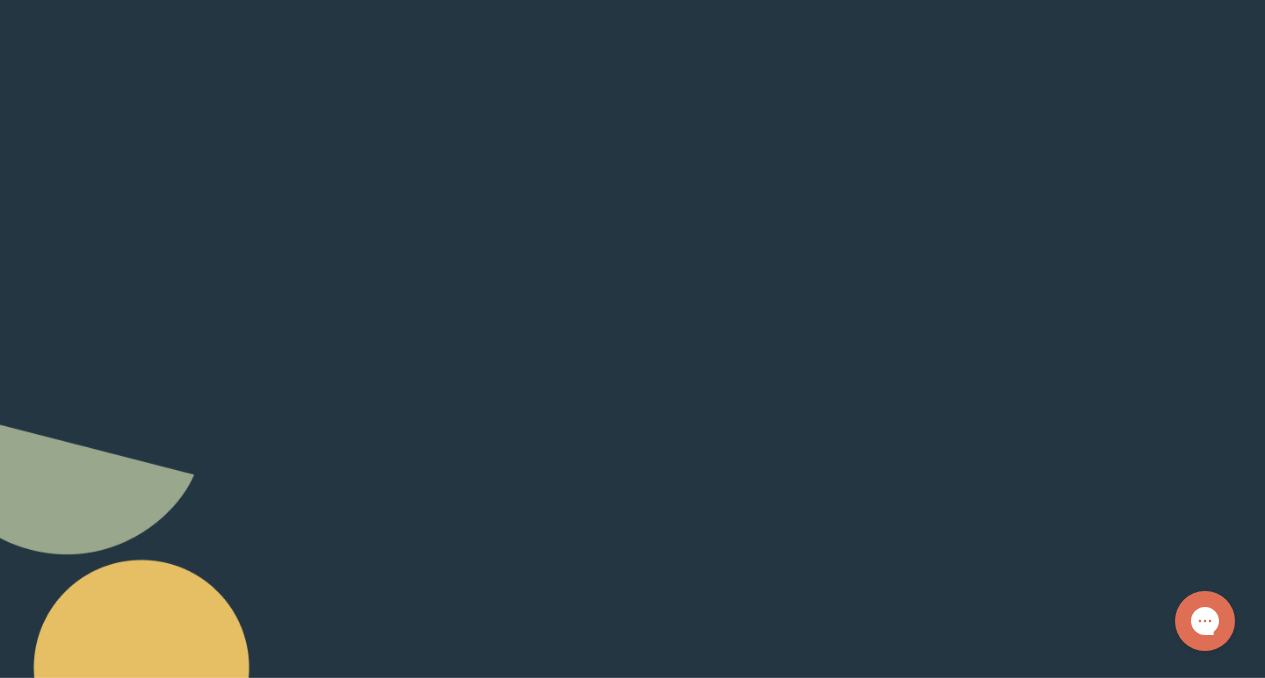 scroll, scrollTop: 0, scrollLeft: 0, axis: both 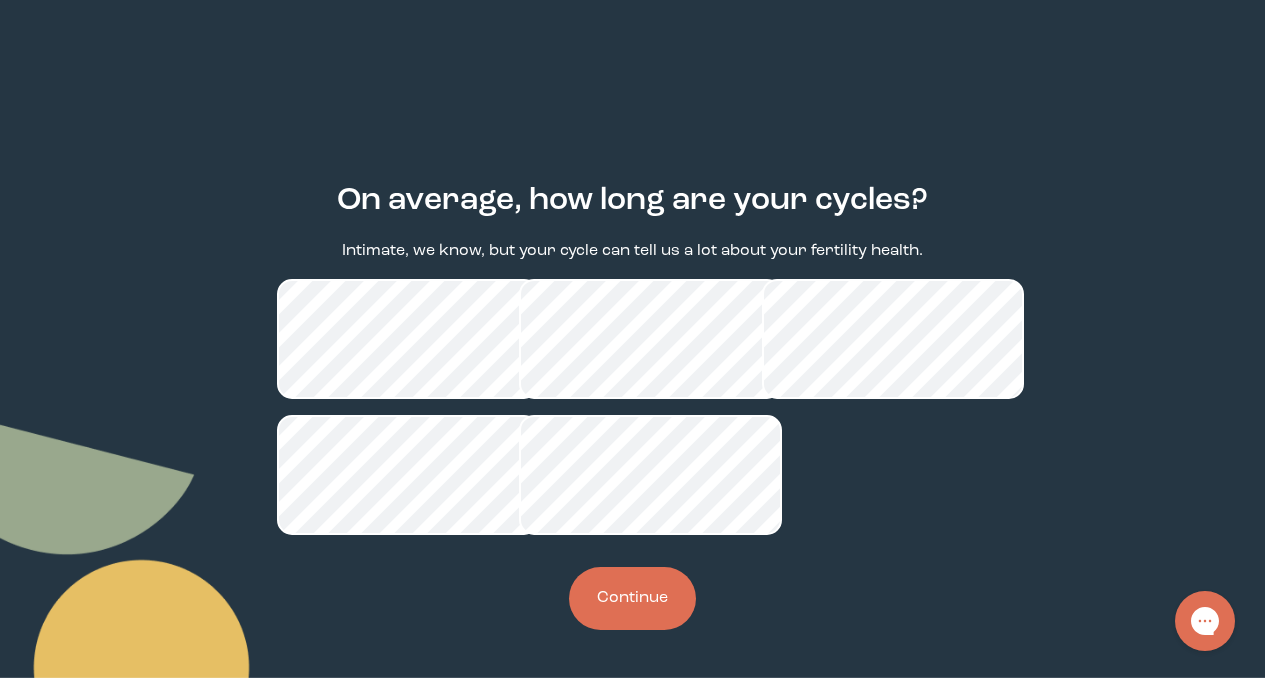 click on "Continue" at bounding box center [632, 598] 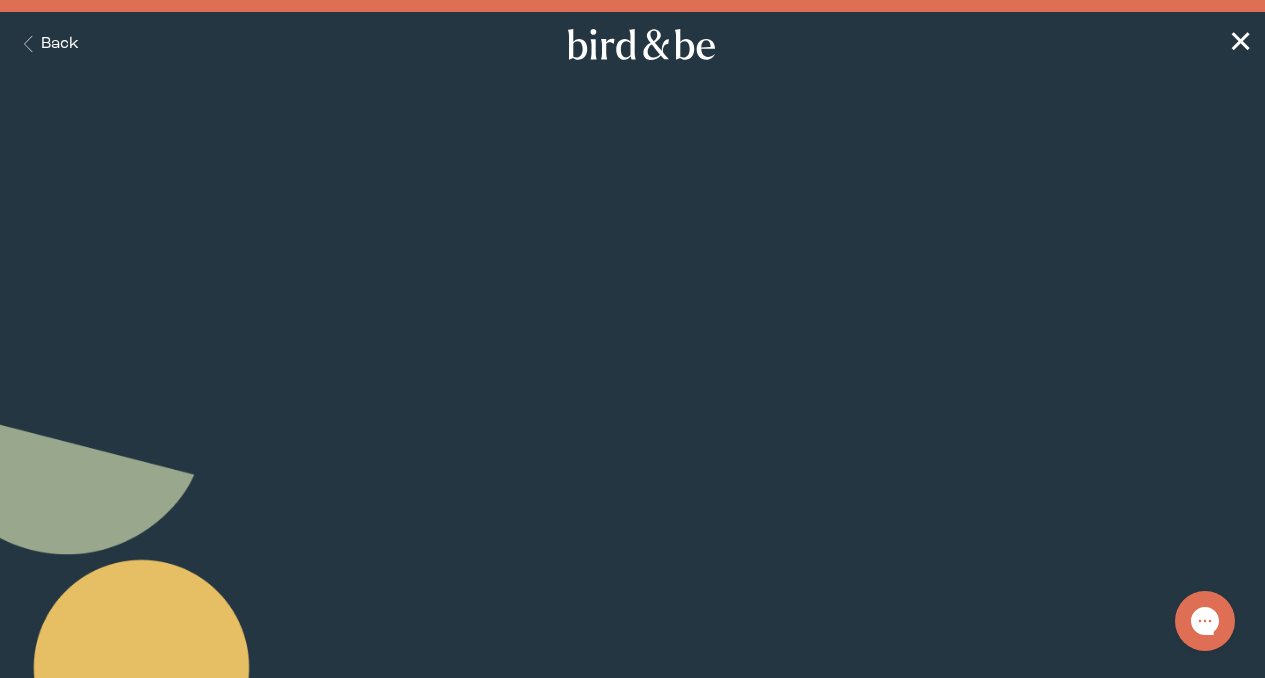 scroll, scrollTop: 0, scrollLeft: 0, axis: both 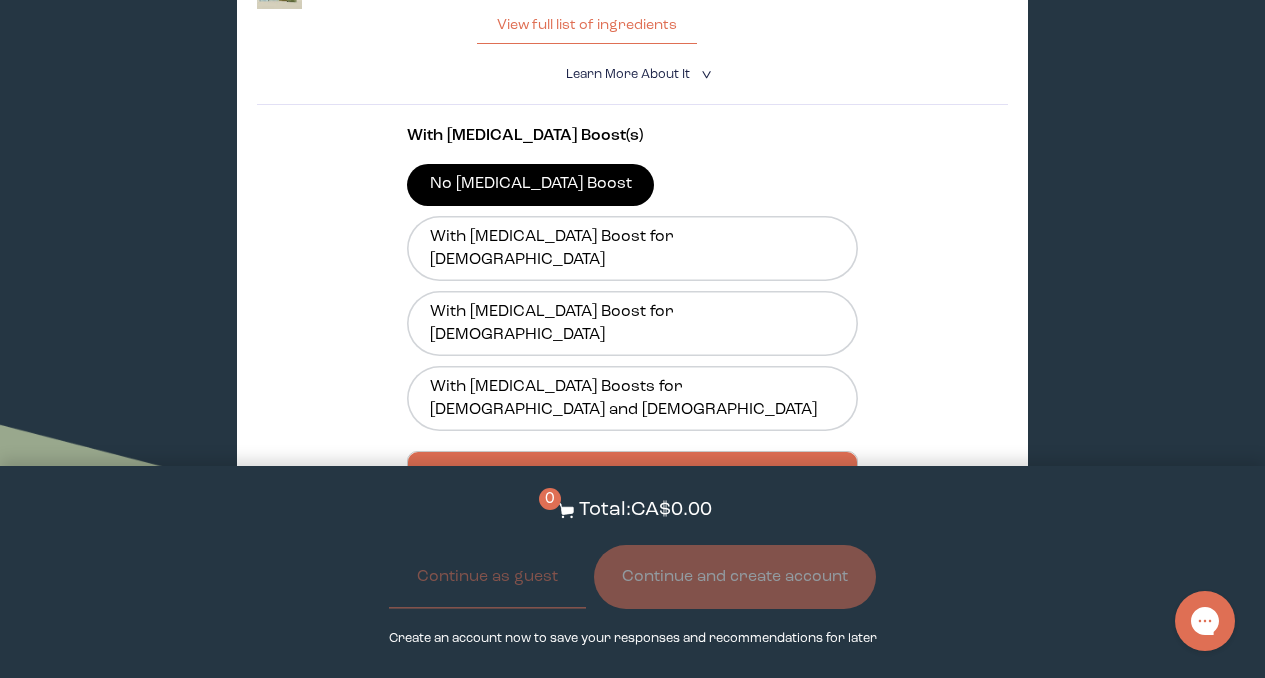 click on "With [MEDICAL_DATA] Boost(s) No [MEDICAL_DATA] Boost With [MEDICAL_DATA] Boost for [DEMOGRAPHIC_DATA] With [MEDICAL_DATA] Boost for [DEMOGRAPHIC_DATA] With [MEDICAL_DATA] Boosts for [DEMOGRAPHIC_DATA] and [DEMOGRAPHIC_DATA] CA$146.00   CA$138.70  One-time purchase CA$146.00   CA$138.32  Subscribe     + Free Shipping Add to Cart - CA$138.70" at bounding box center (632, 381) 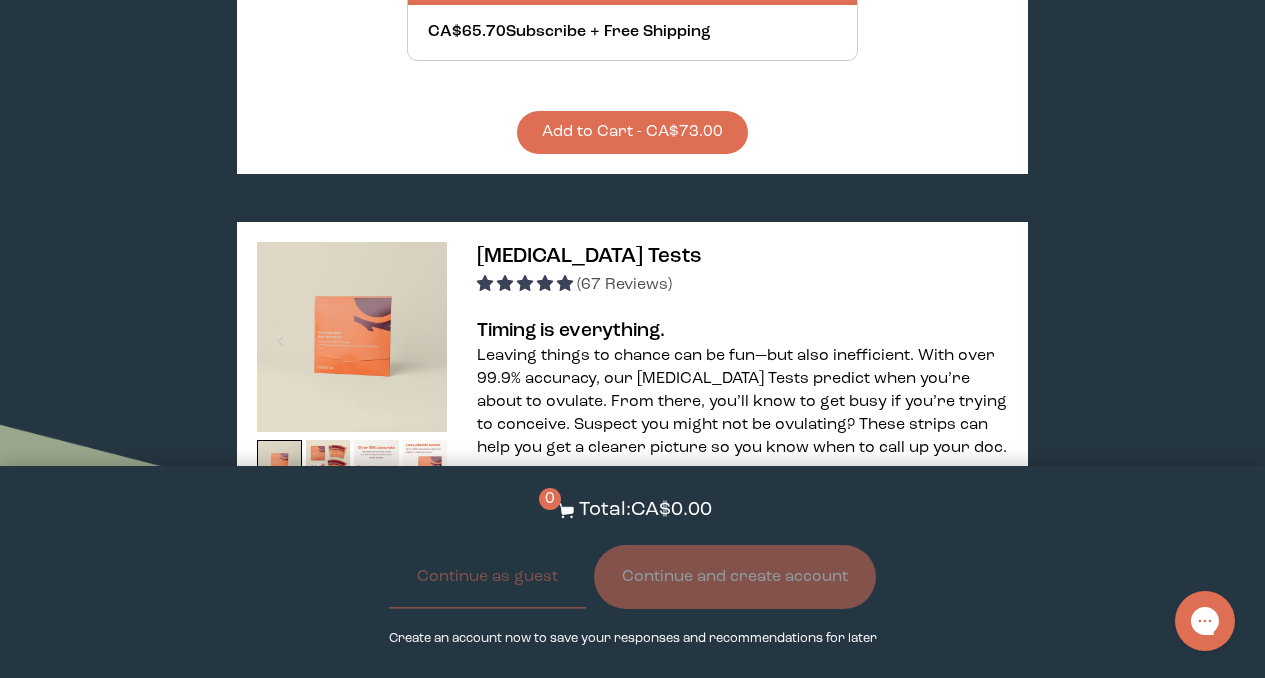scroll, scrollTop: 3030, scrollLeft: 0, axis: vertical 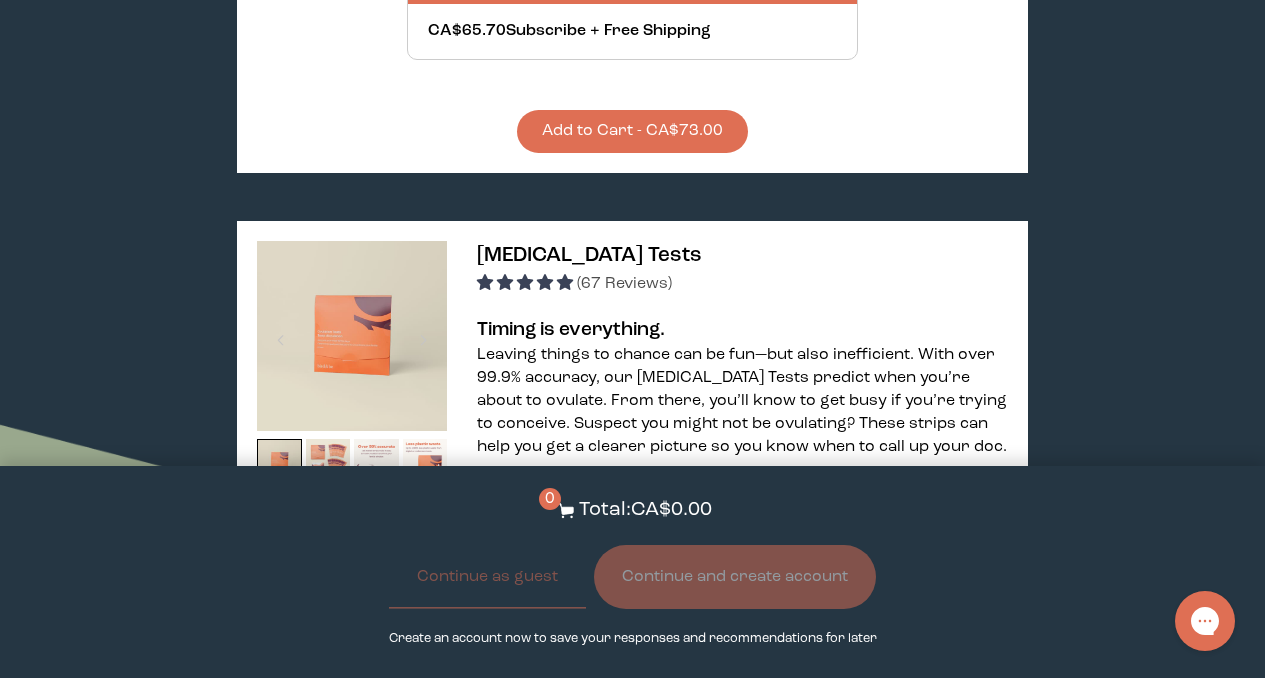 click at bounding box center (328, 461) 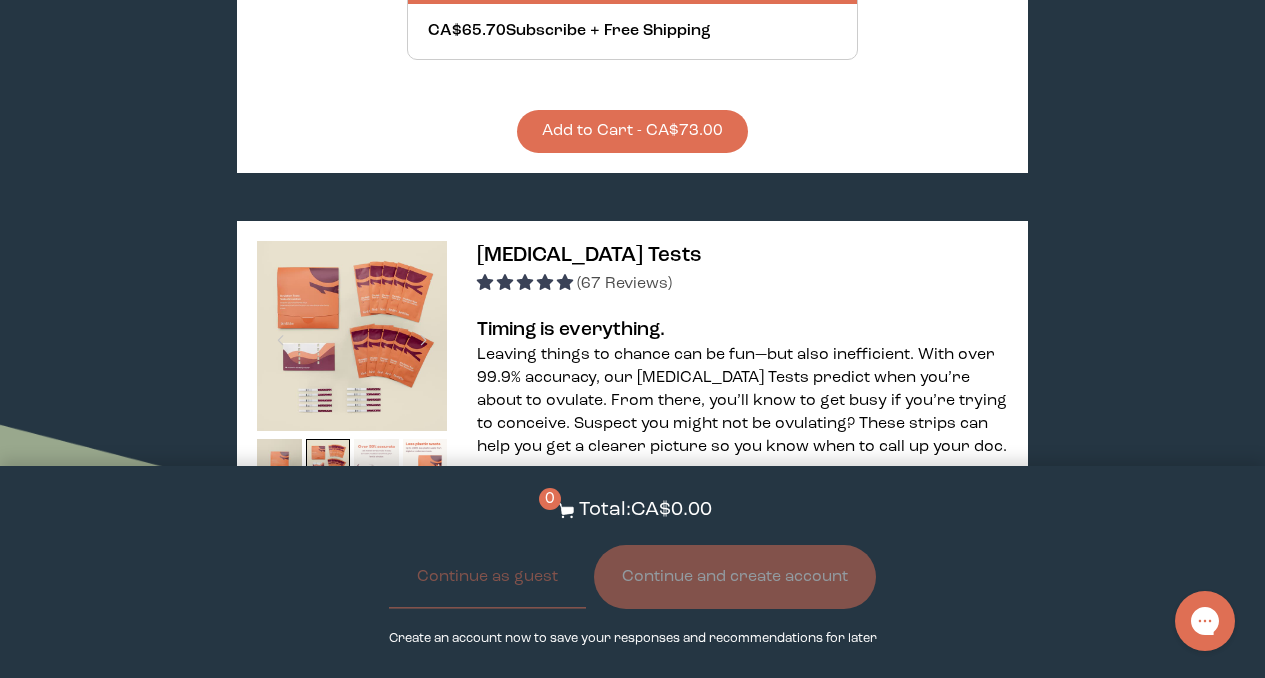 click at bounding box center (376, 461) 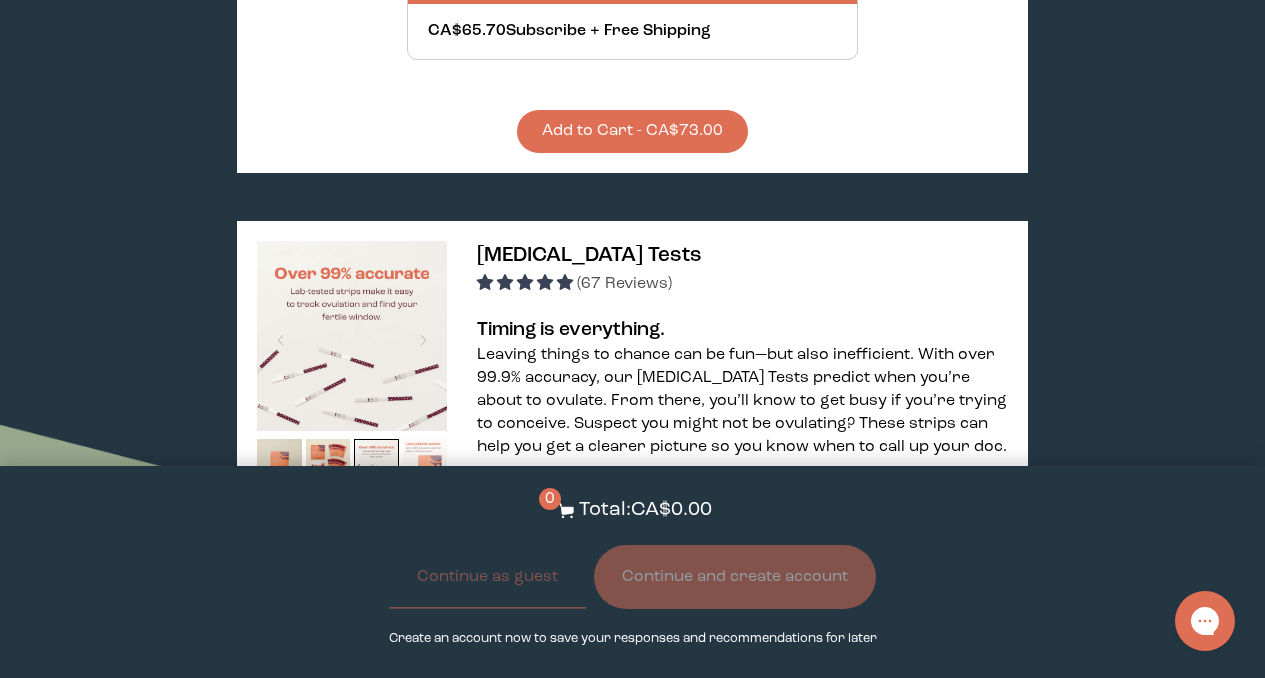 click at bounding box center (425, 461) 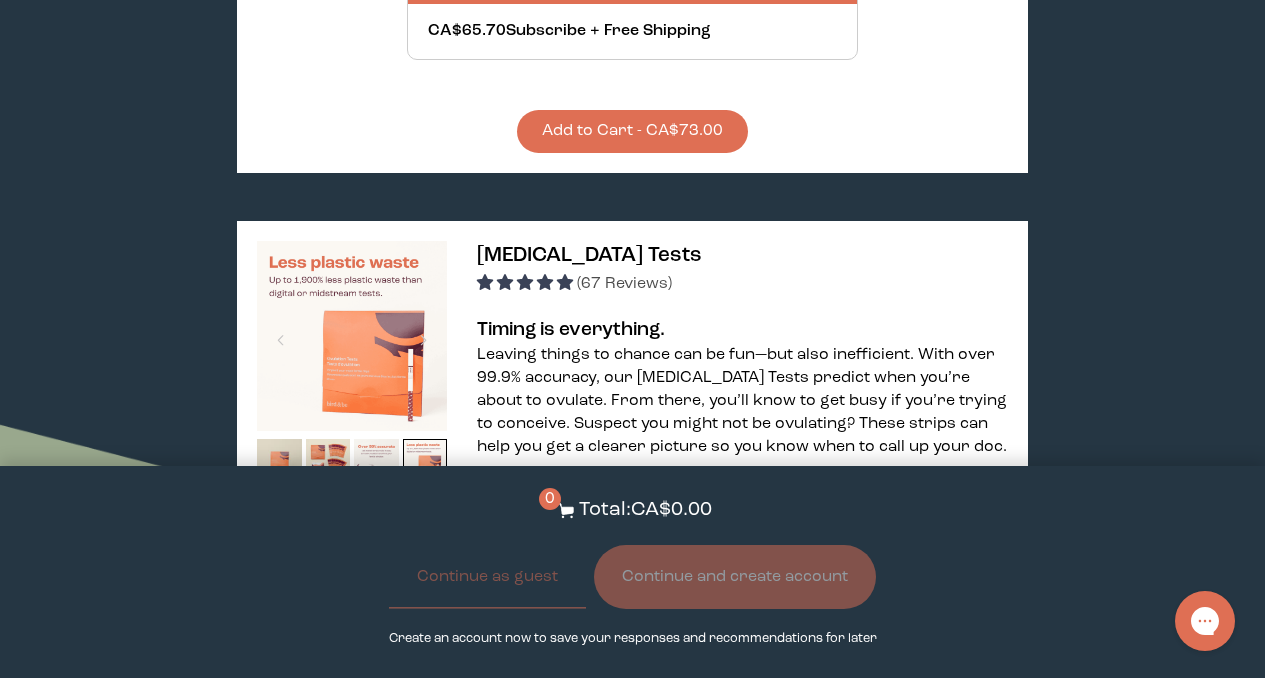 click at bounding box center [425, 513] 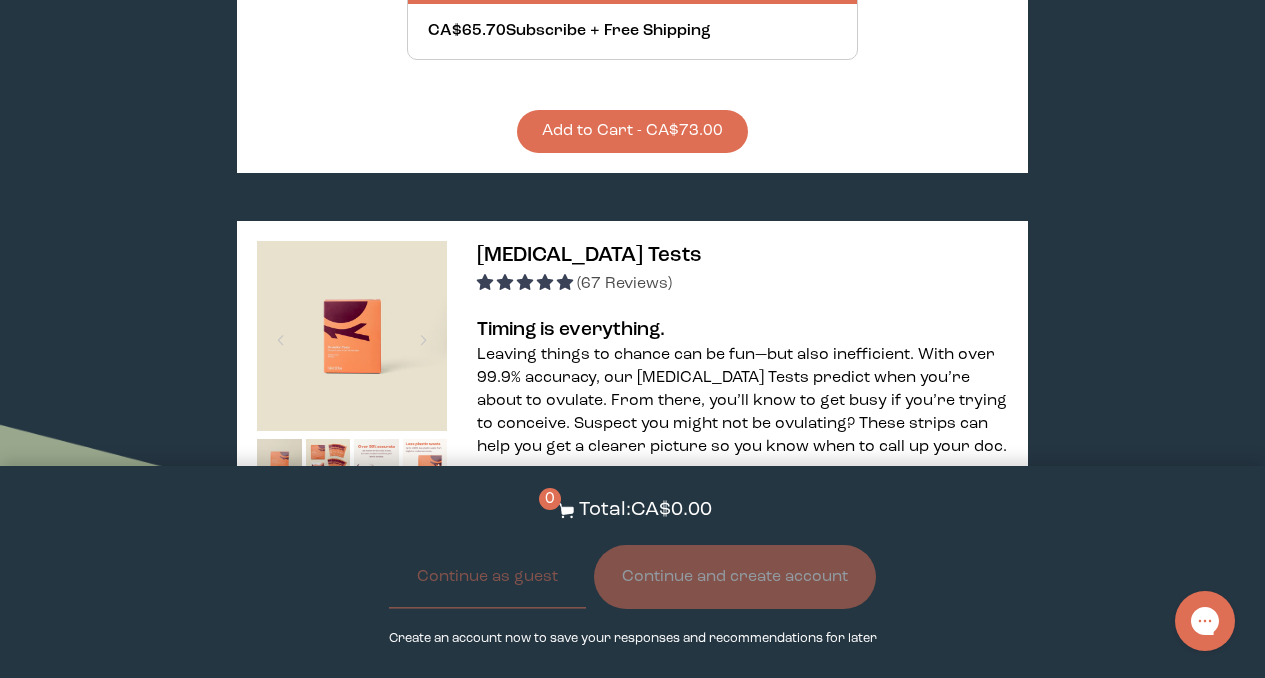 click at bounding box center [376, 513] 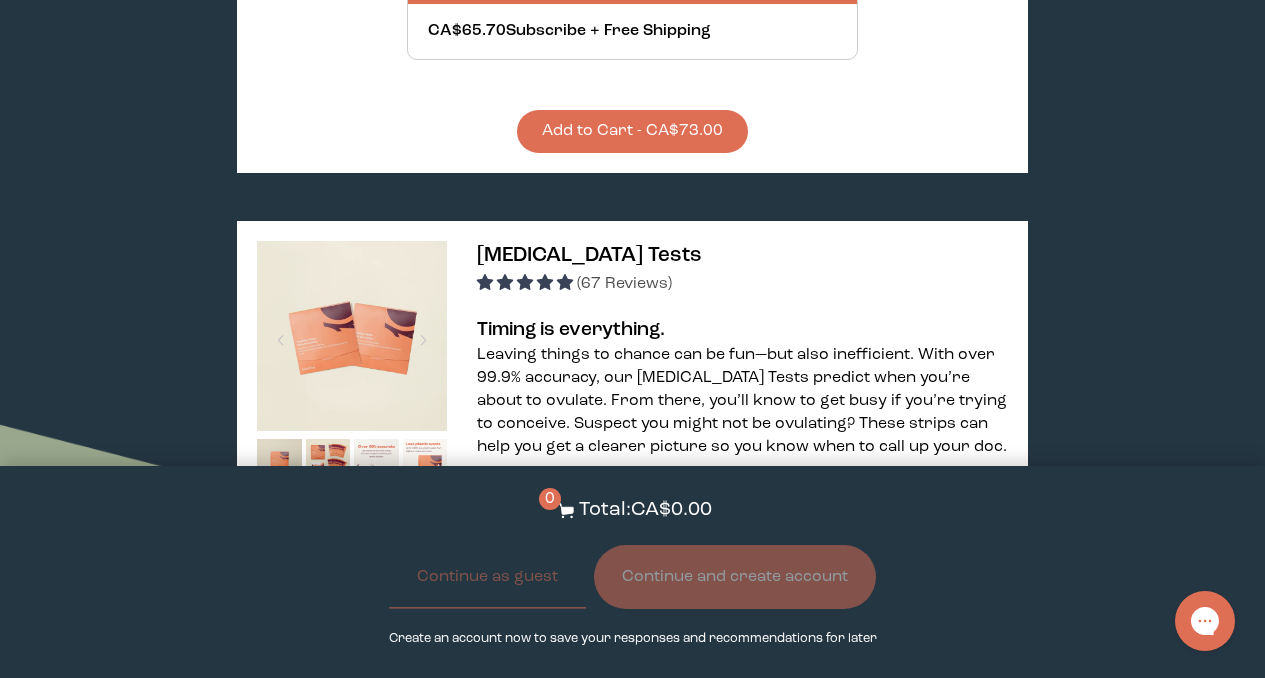 click at bounding box center [328, 513] 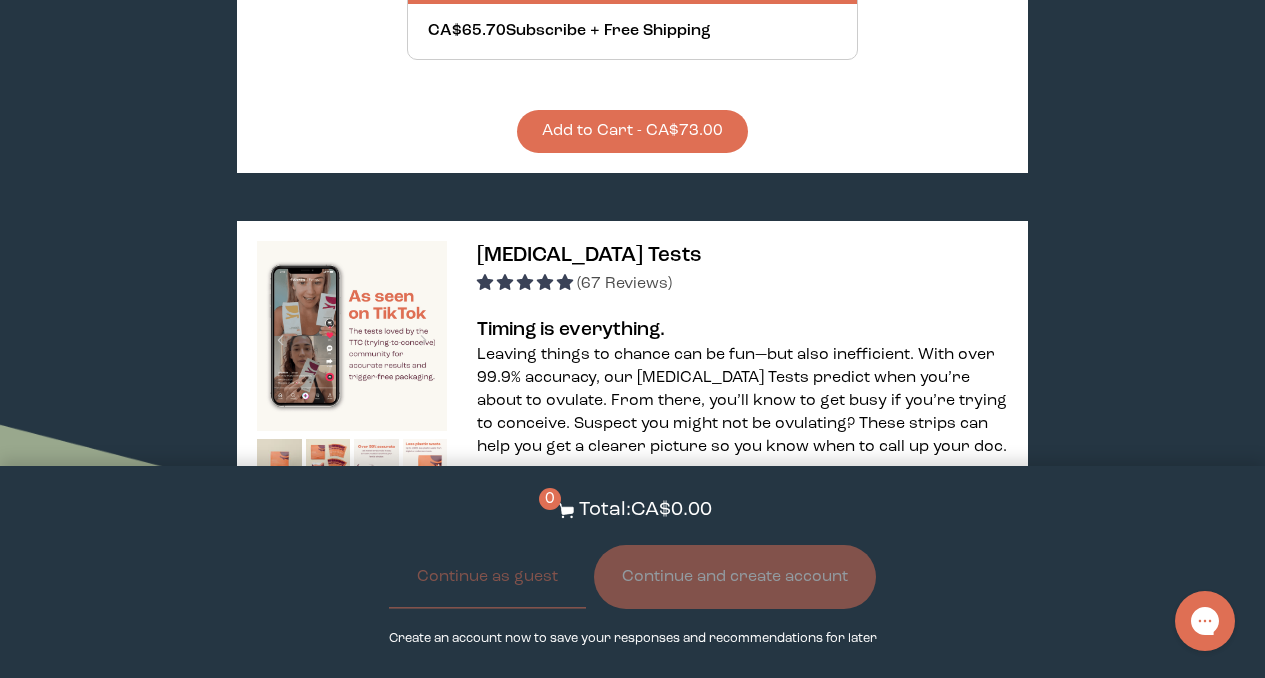 click at bounding box center (279, 513) 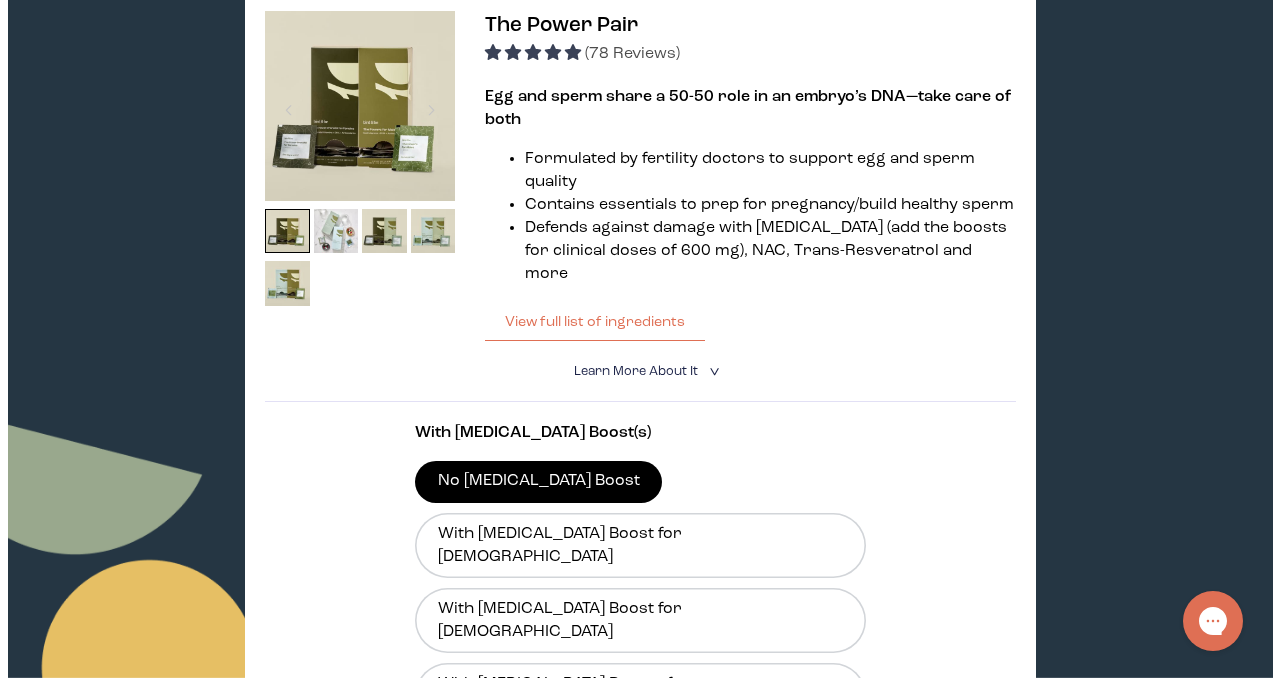 scroll, scrollTop: 346, scrollLeft: 0, axis: vertical 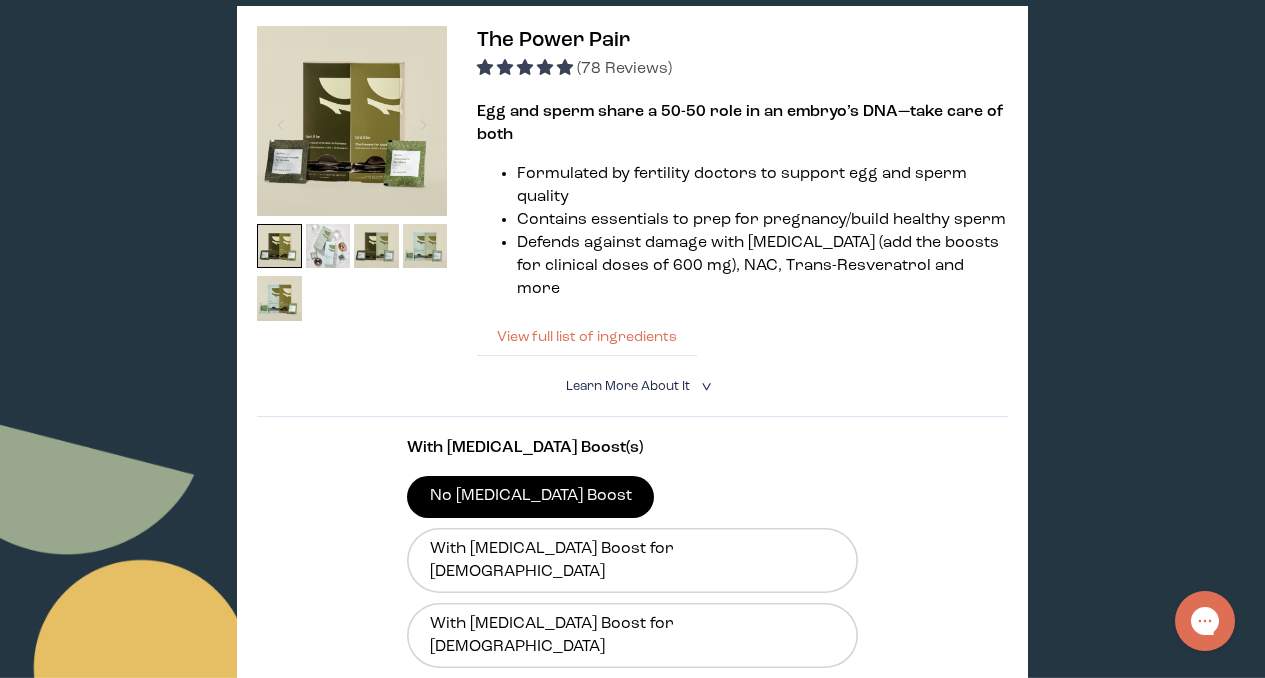 click on "View full list of ingredients" at bounding box center [587, 337] 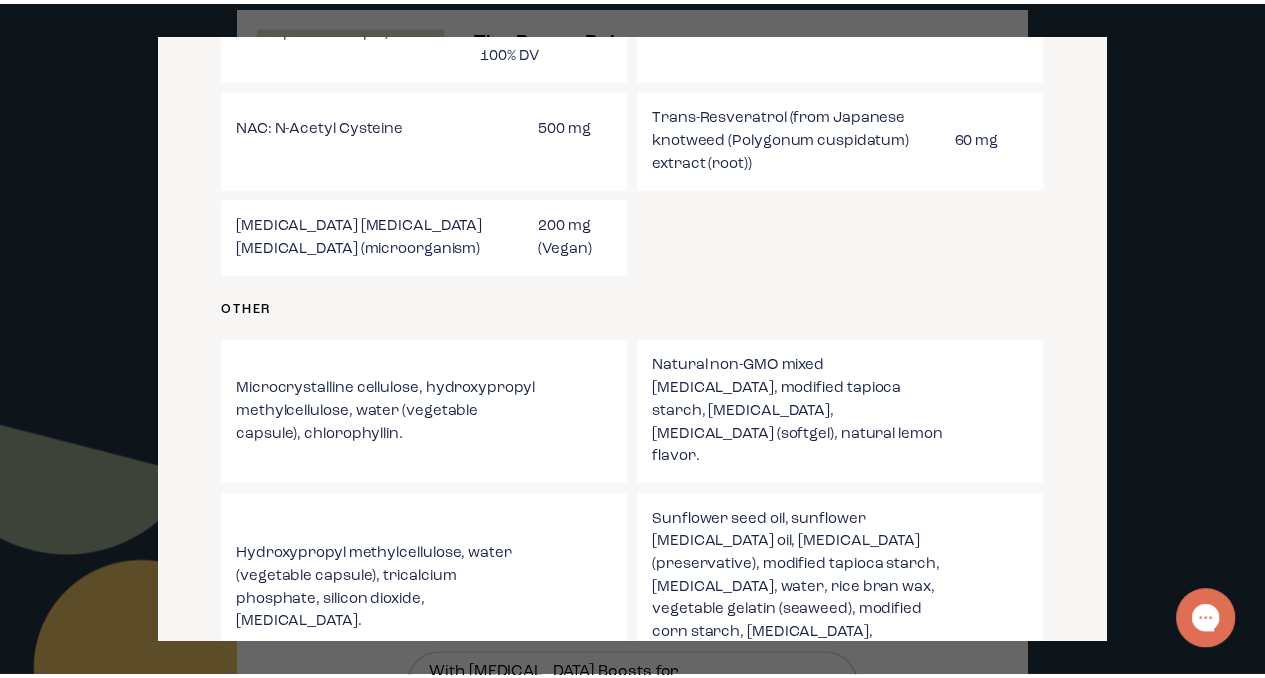 scroll, scrollTop: 3883, scrollLeft: 0, axis: vertical 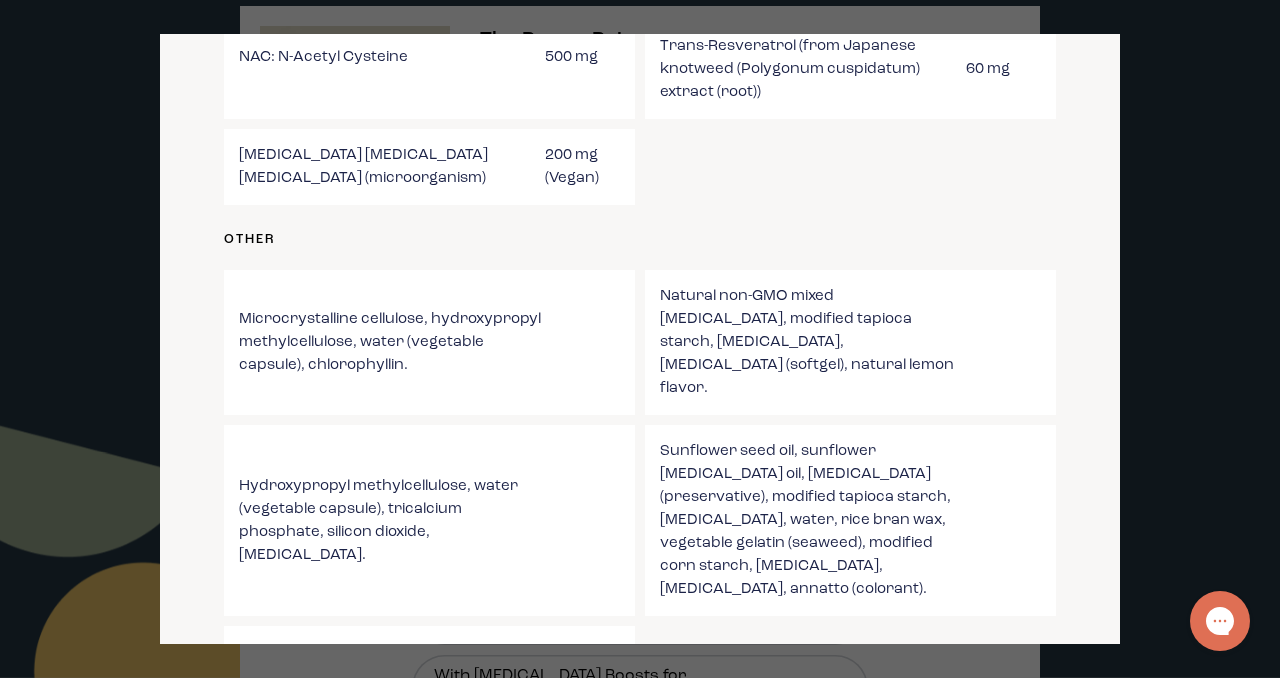 click at bounding box center [640, 339] 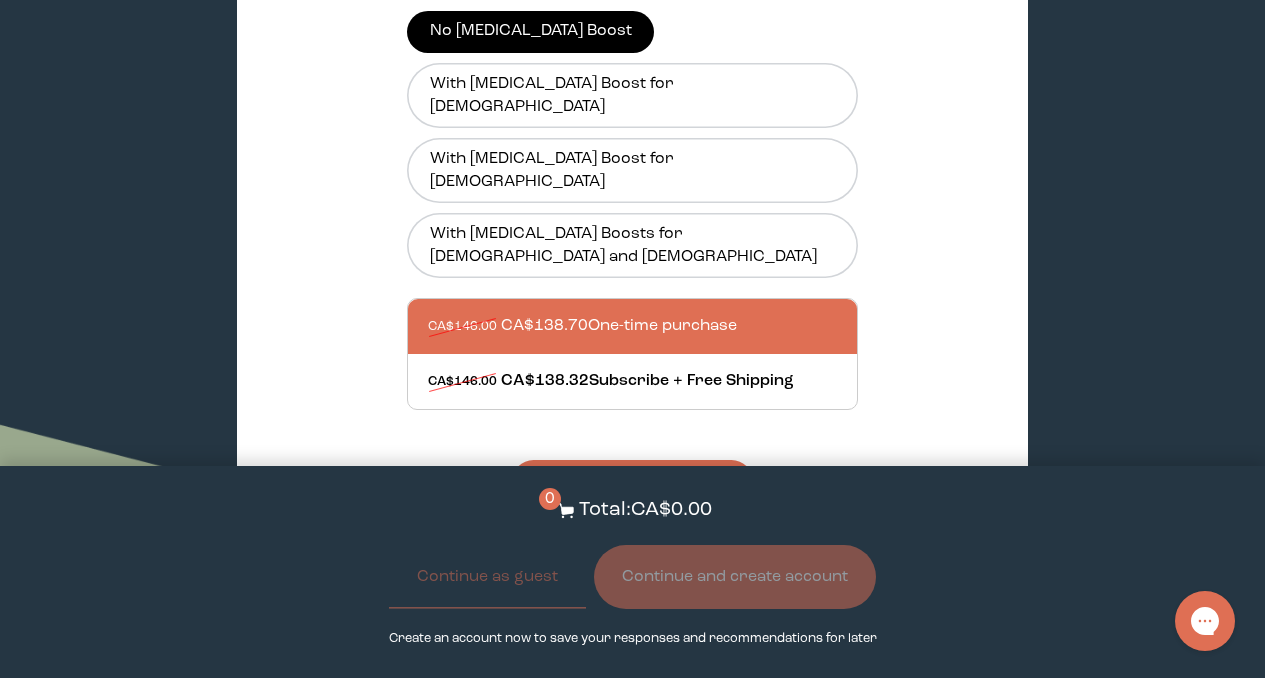 scroll, scrollTop: 864, scrollLeft: 0, axis: vertical 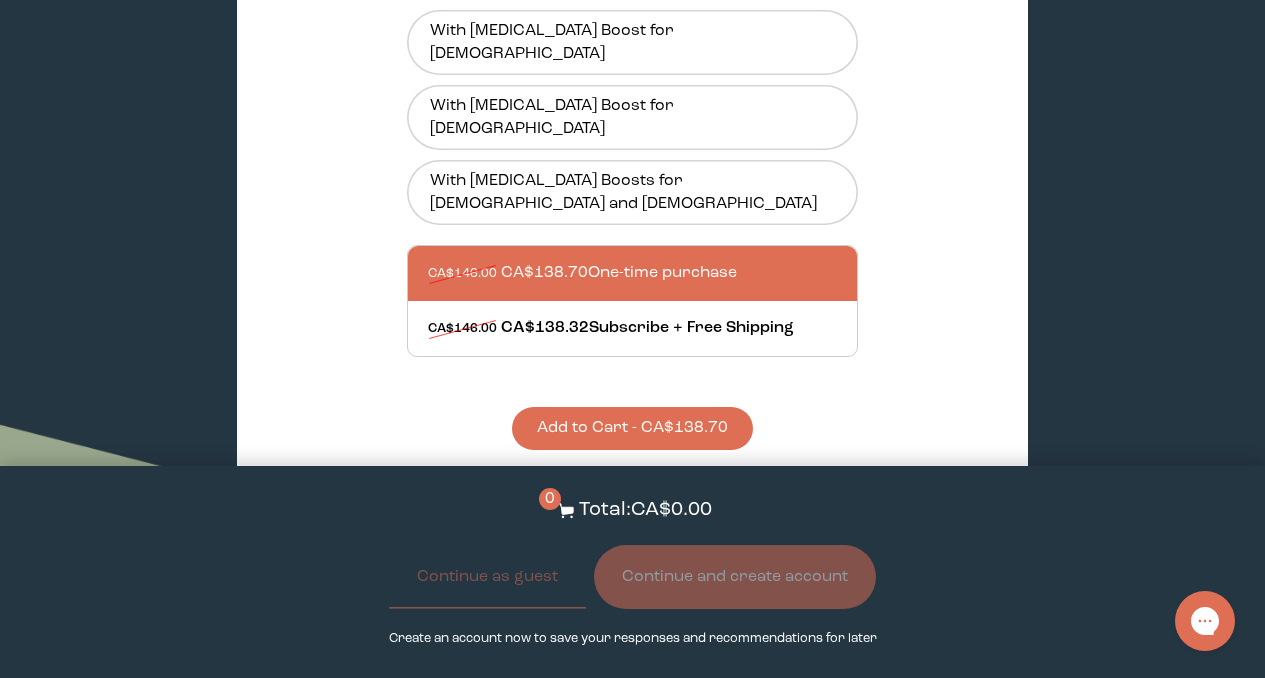 click on "Add to Cart - CA$138.70" at bounding box center [632, 428] 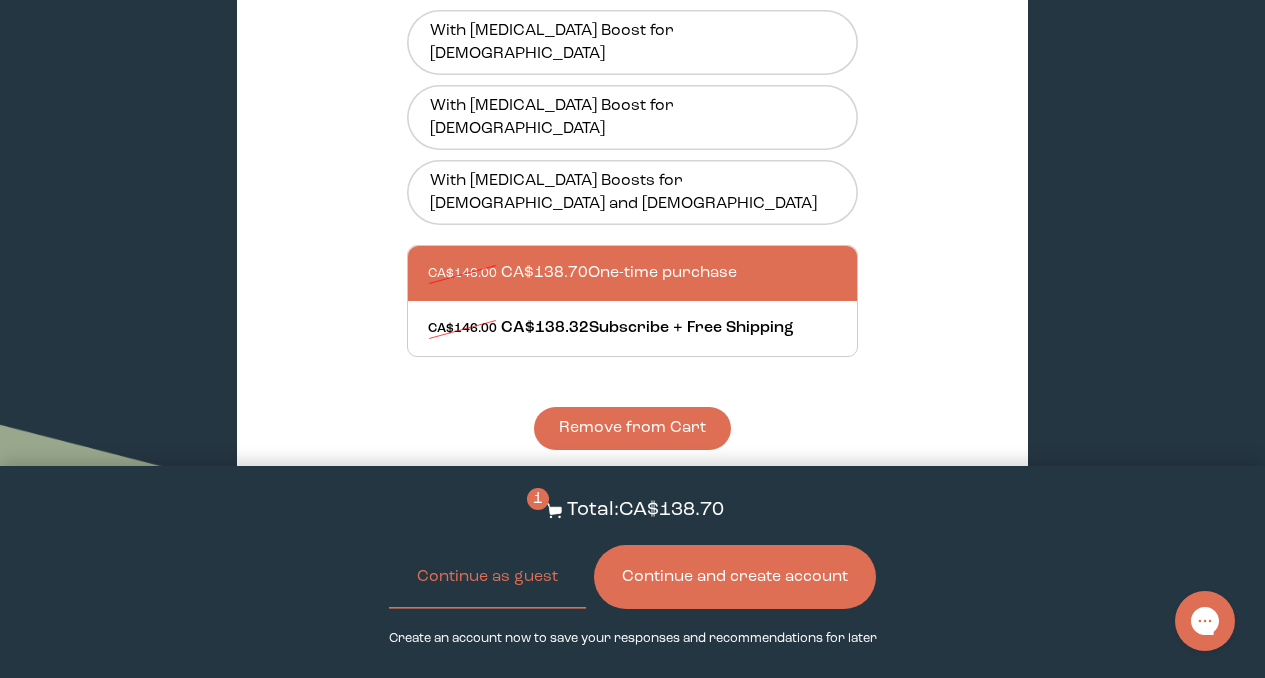click on "Continue and create account" at bounding box center [735, 577] 